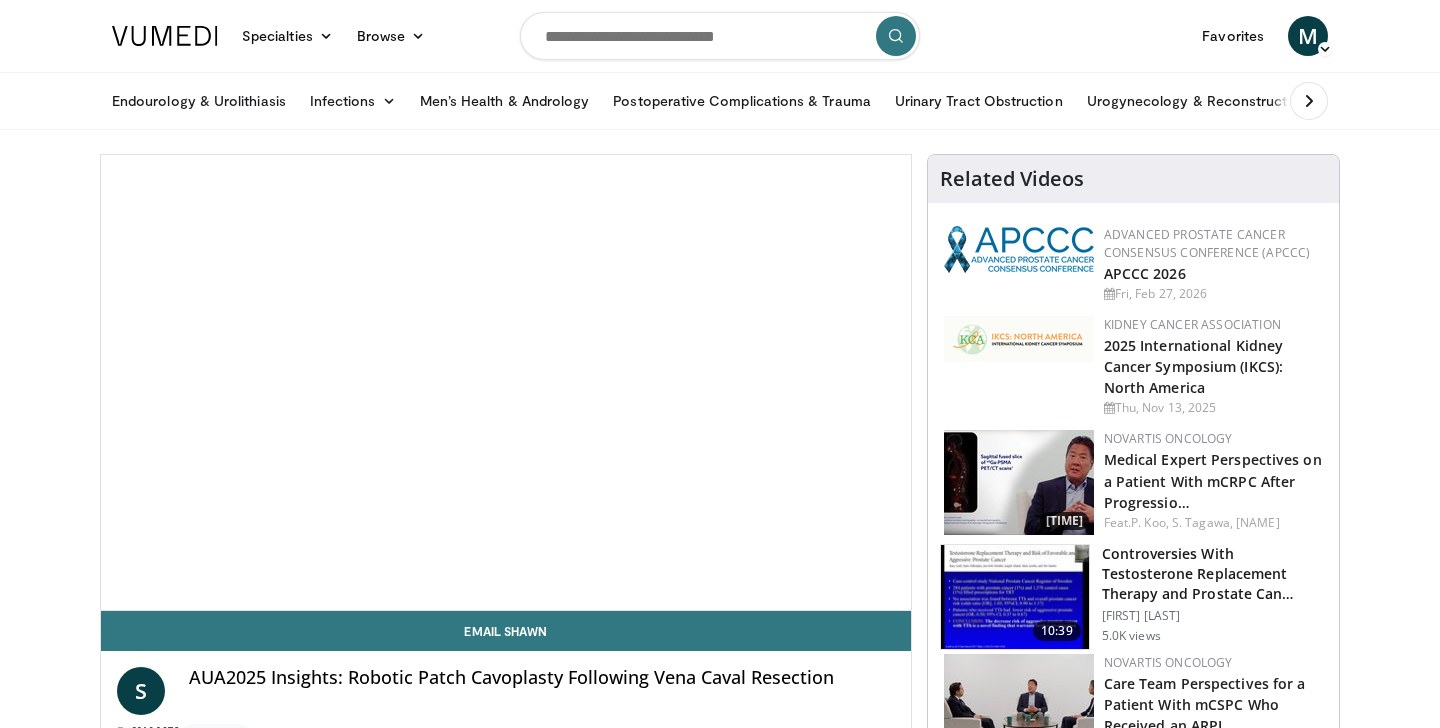 scroll, scrollTop: 0, scrollLeft: 0, axis: both 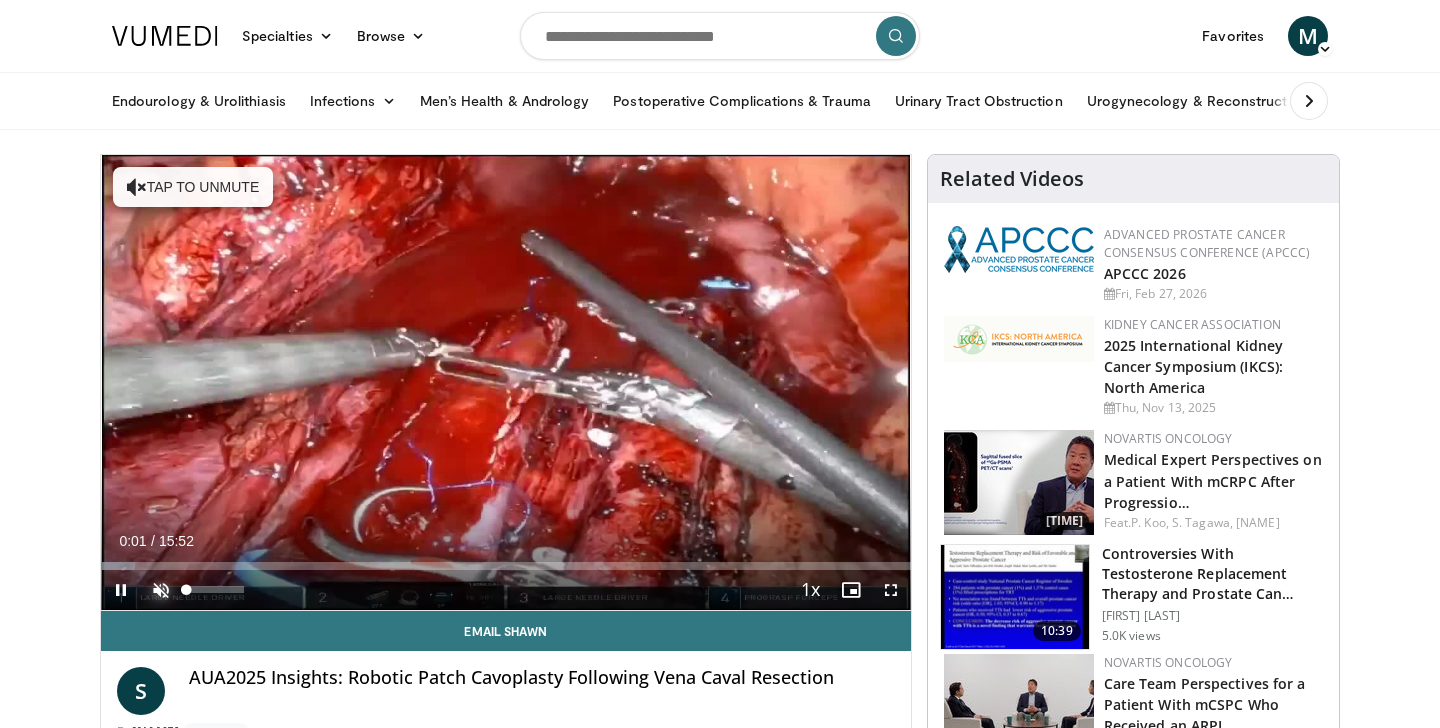 click at bounding box center [161, 590] 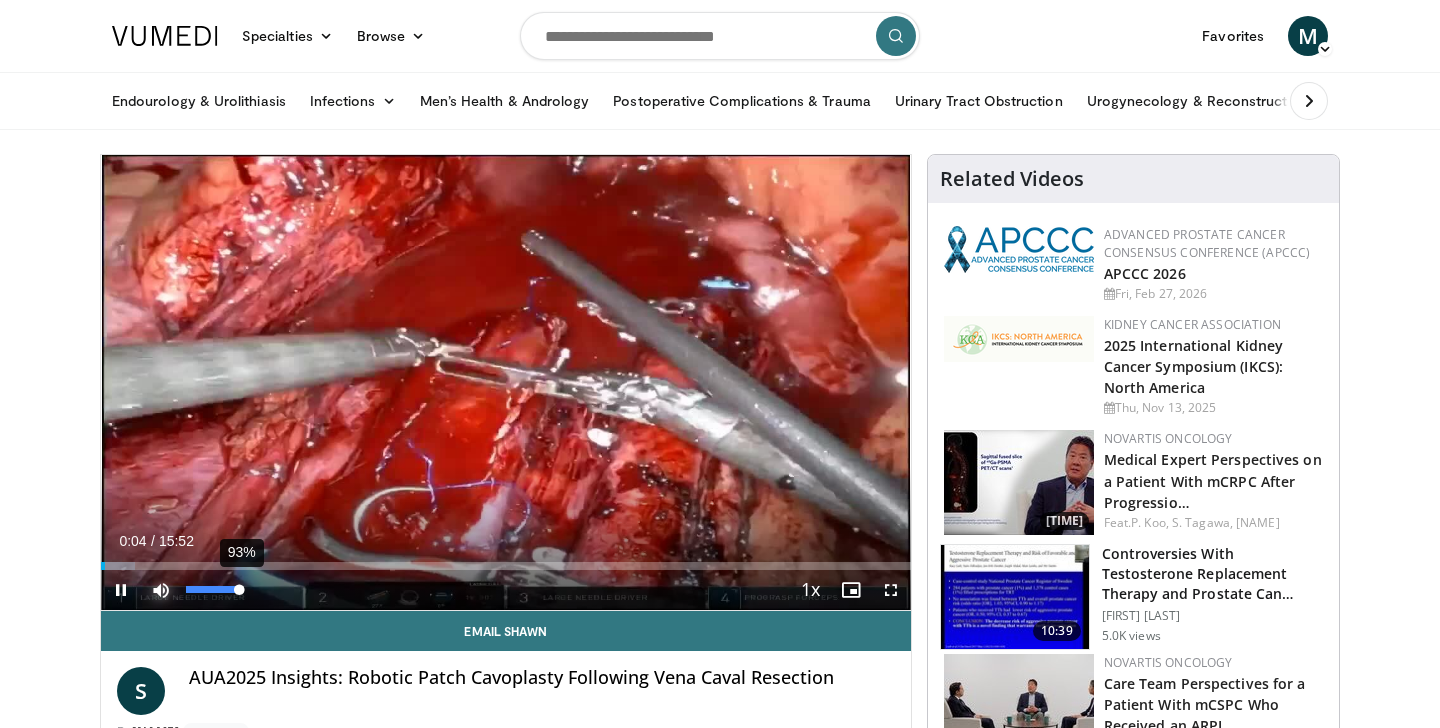 click on "93%" at bounding box center (214, 589) 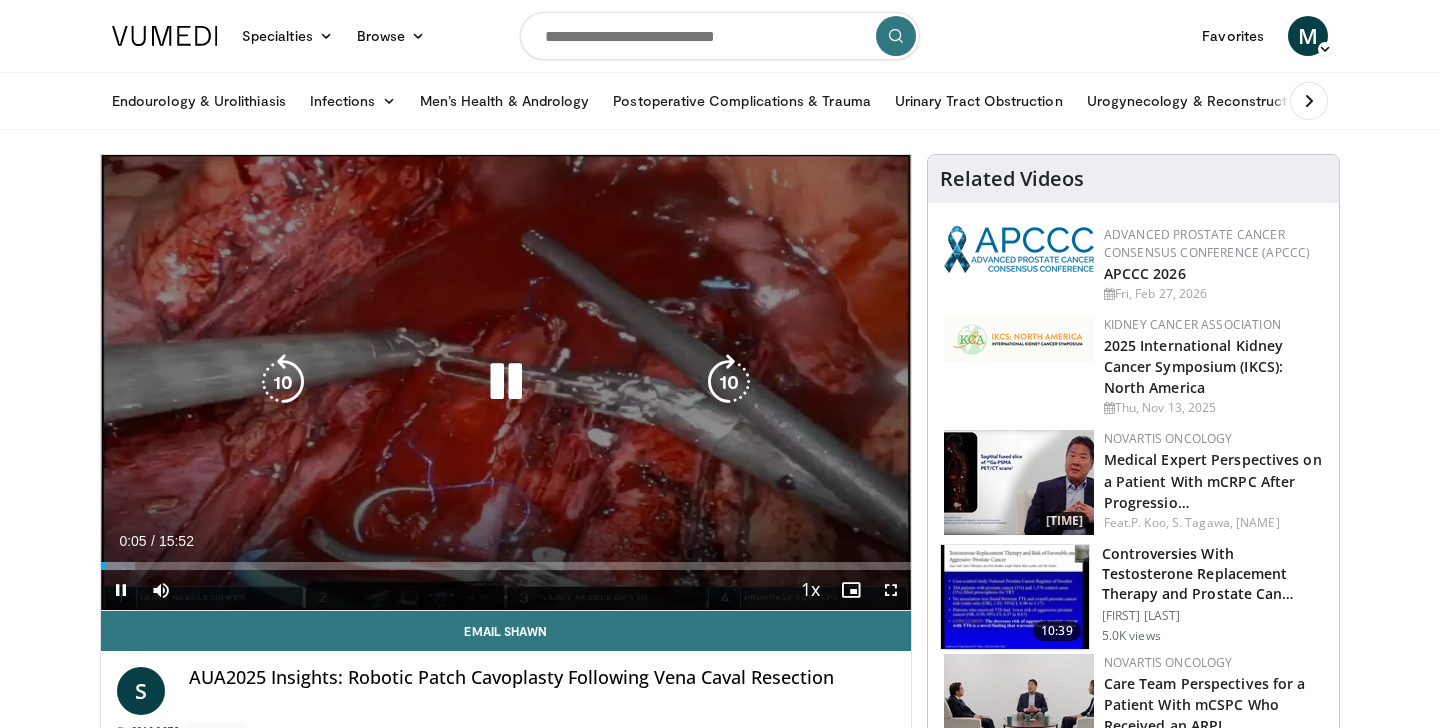 click at bounding box center [729, 382] 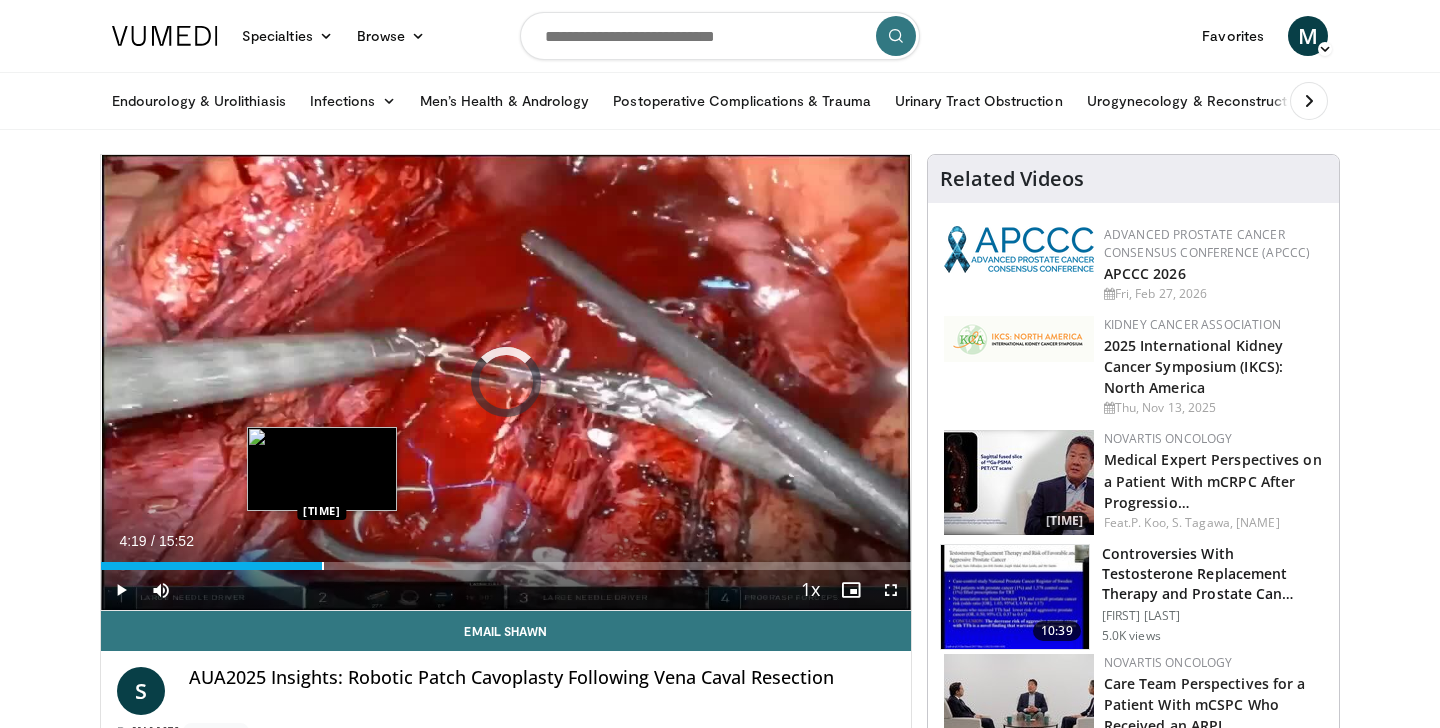 click on "Loaded :  9.36% 00:27 04:19" at bounding box center [506, 560] 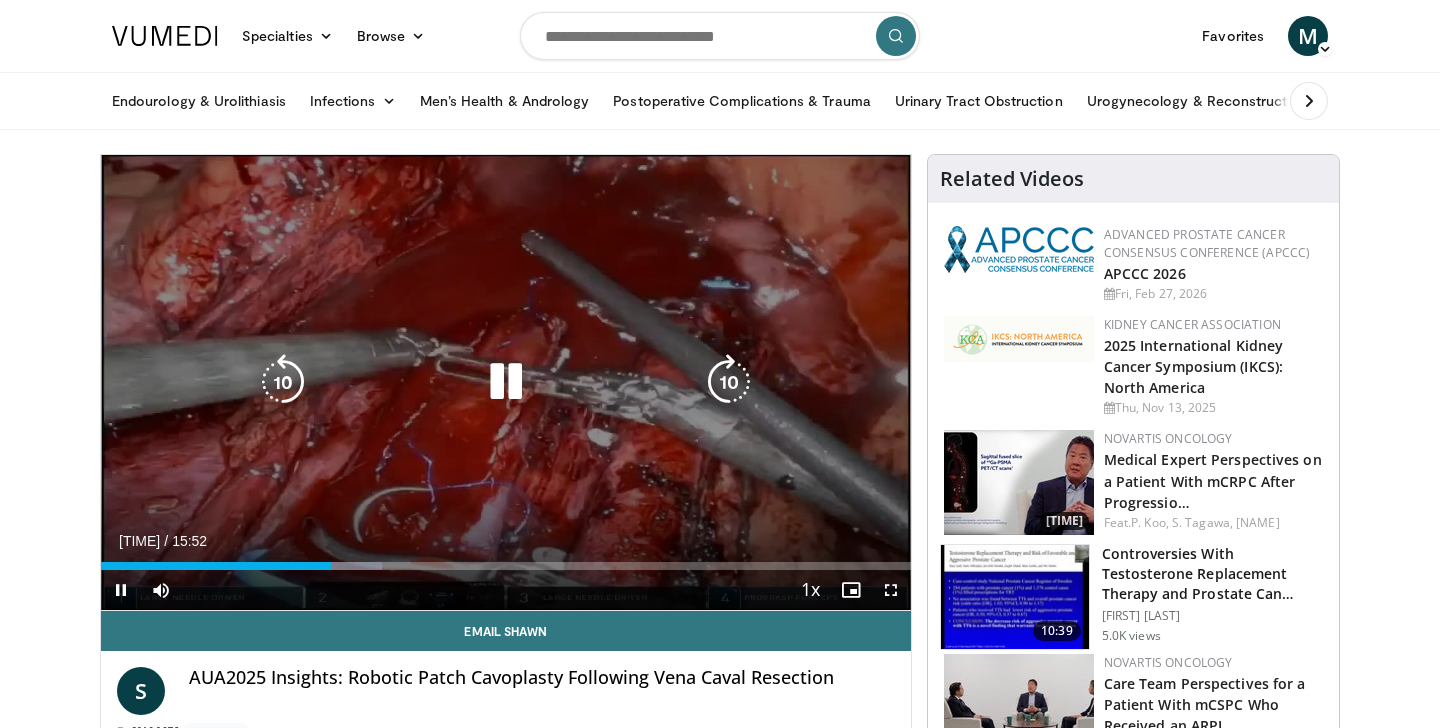 click at bounding box center (506, 382) 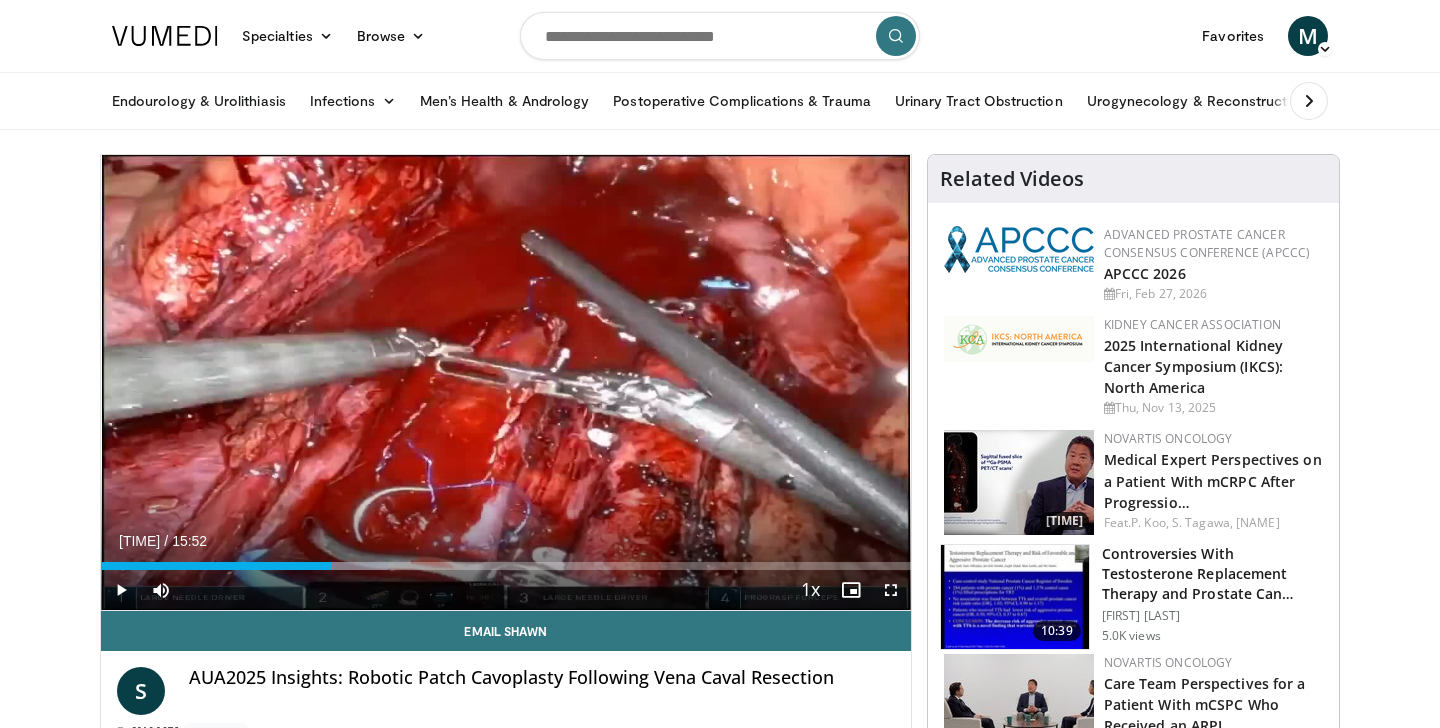 type 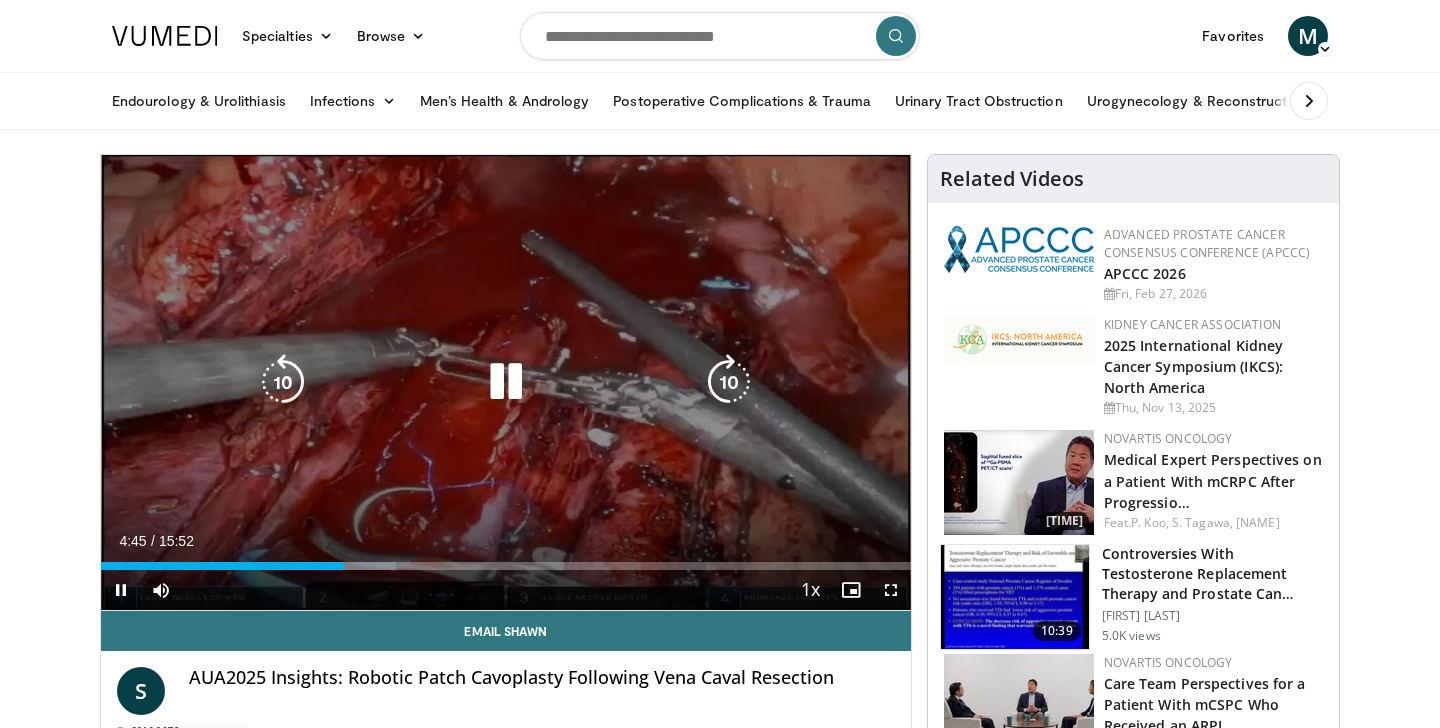 click at bounding box center [283, 382] 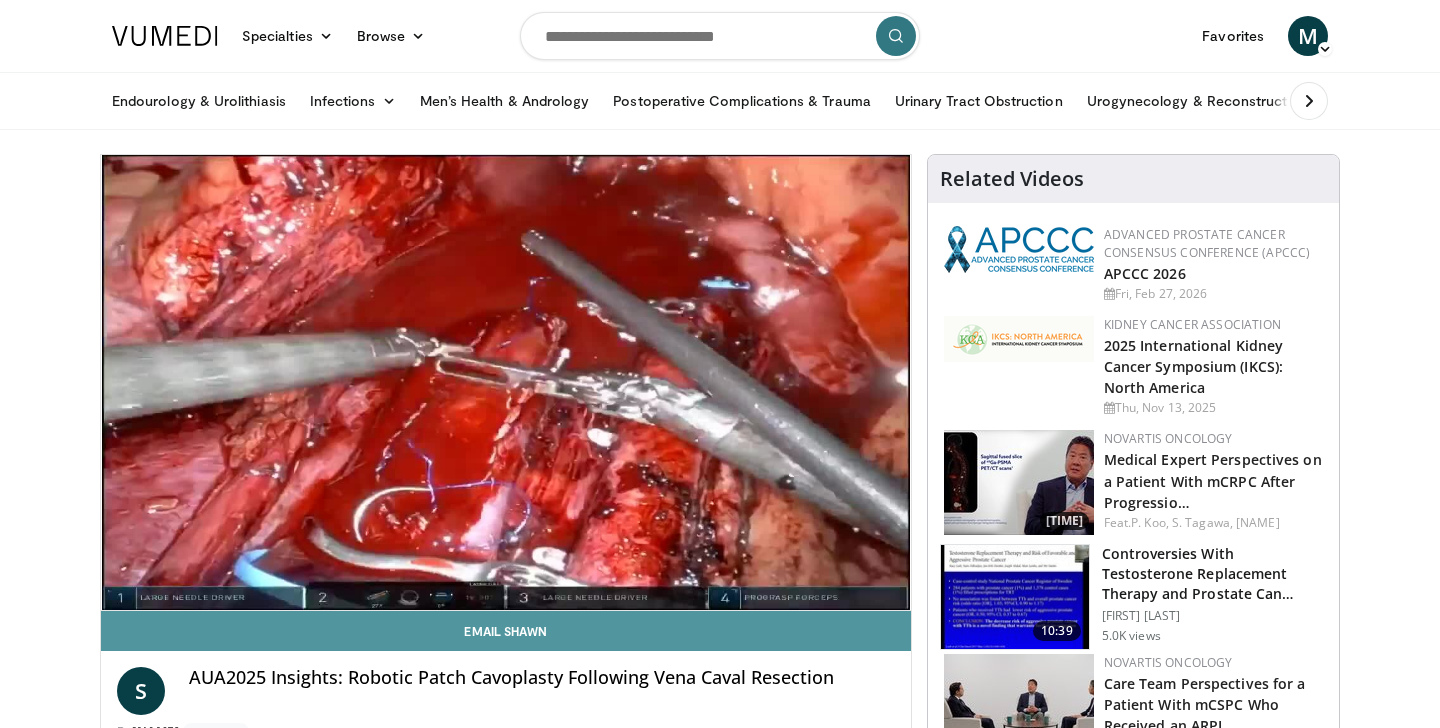 click on "Email
Shawn" at bounding box center [506, 631] 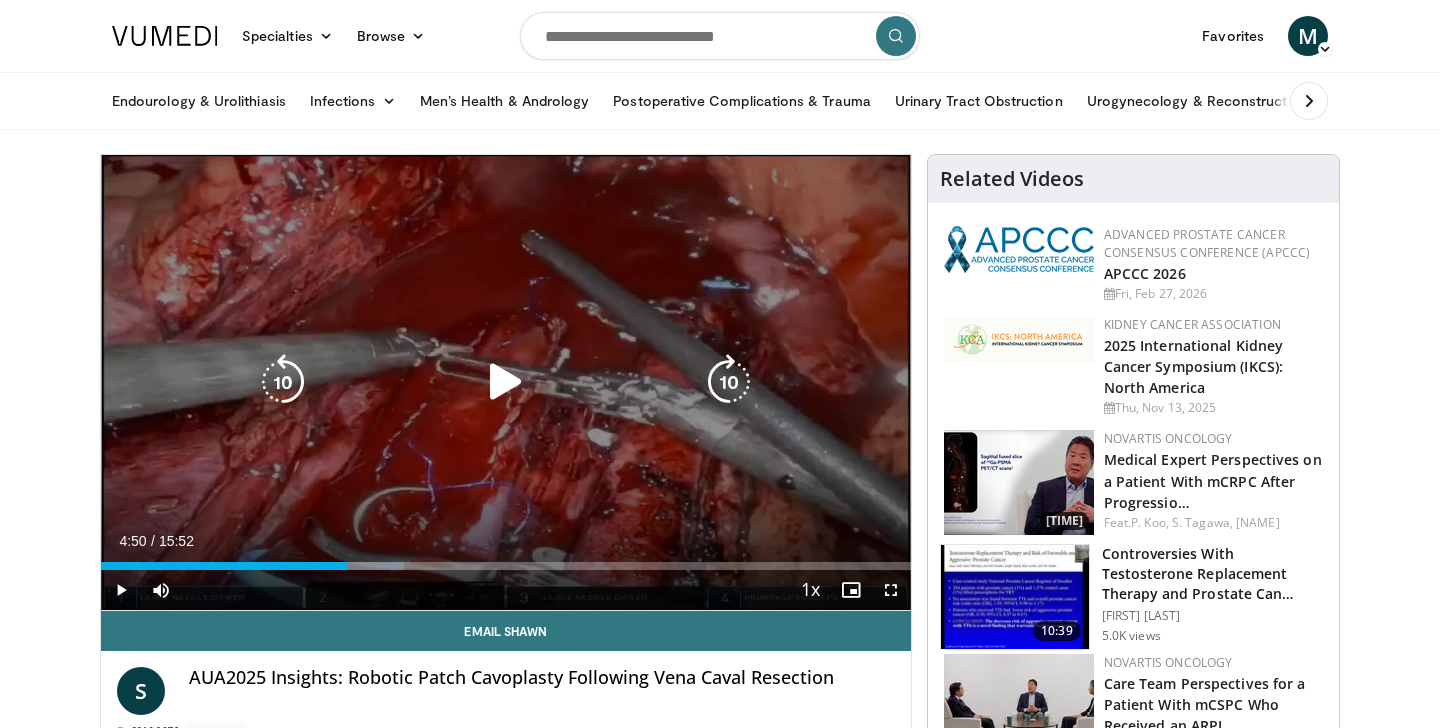 click at bounding box center (506, 382) 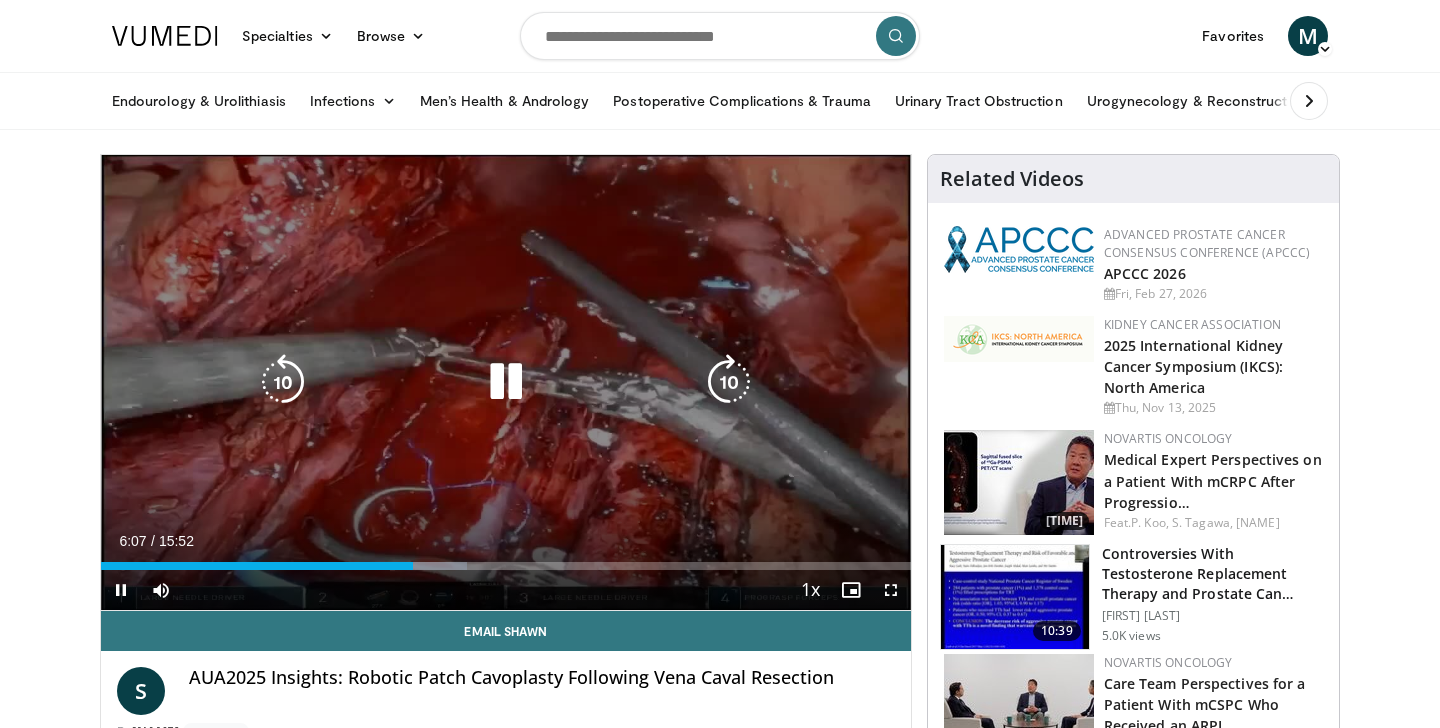 click at bounding box center (283, 382) 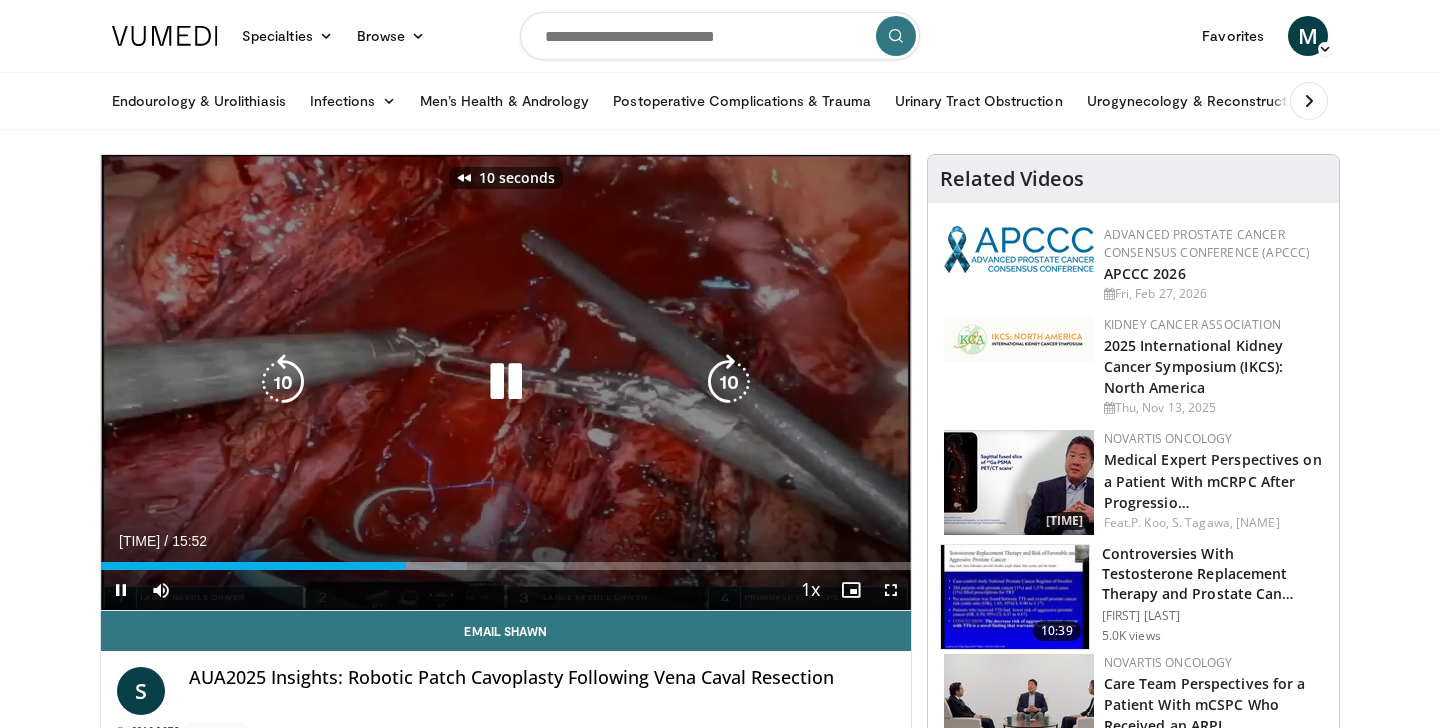 click at bounding box center [283, 382] 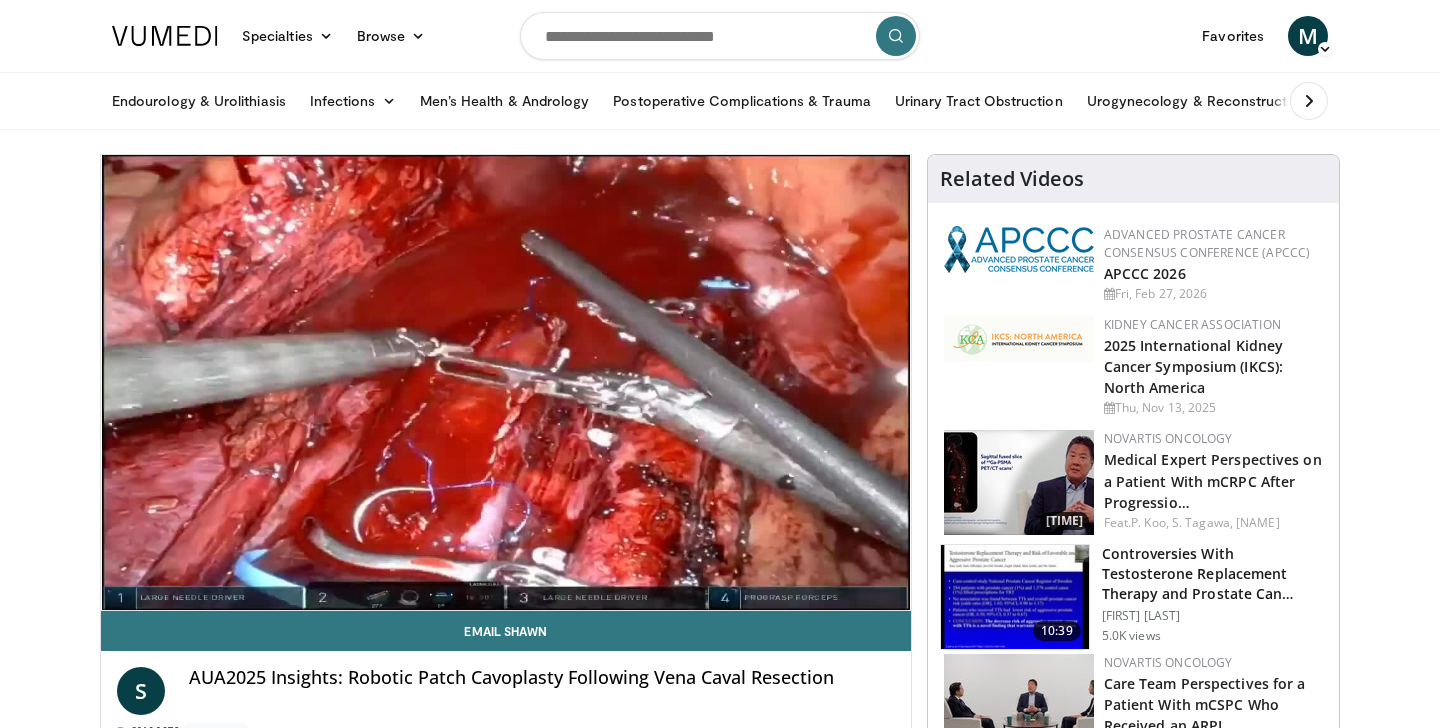 type 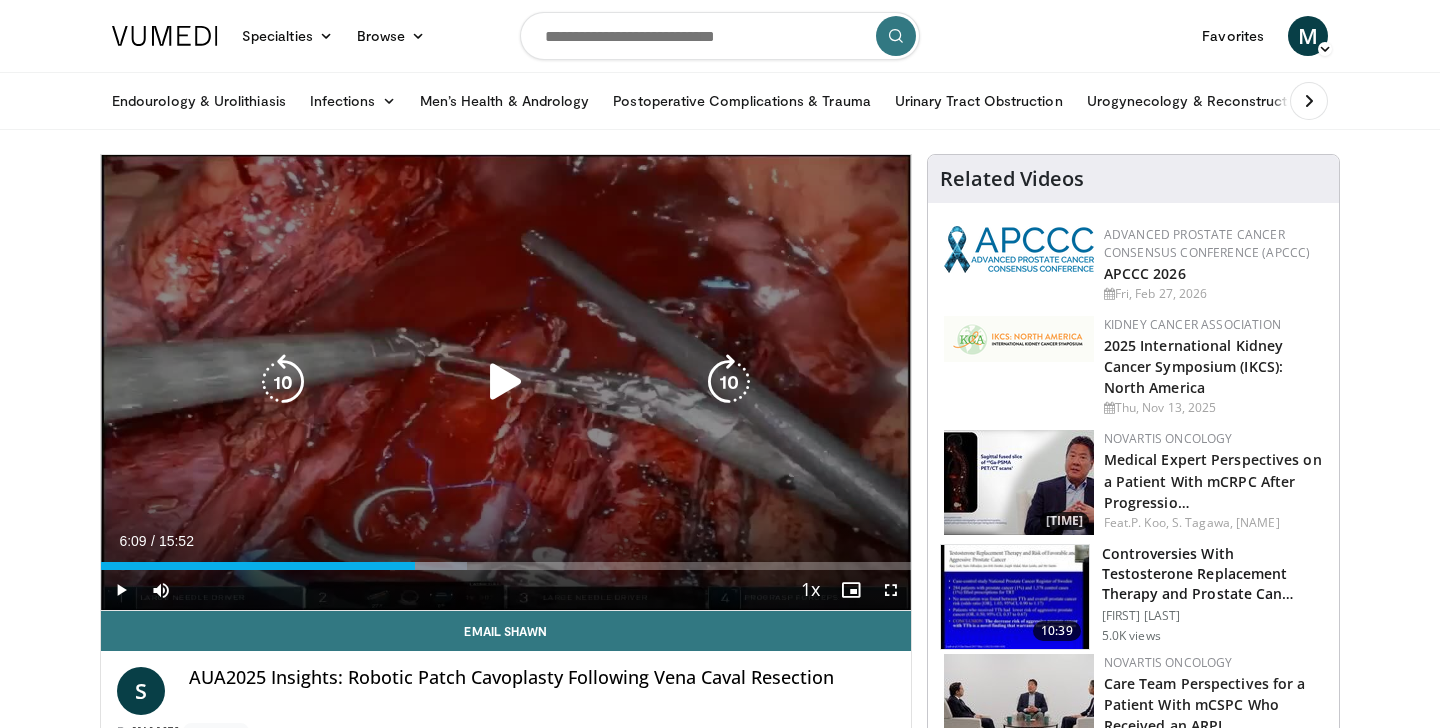 click at bounding box center [506, 382] 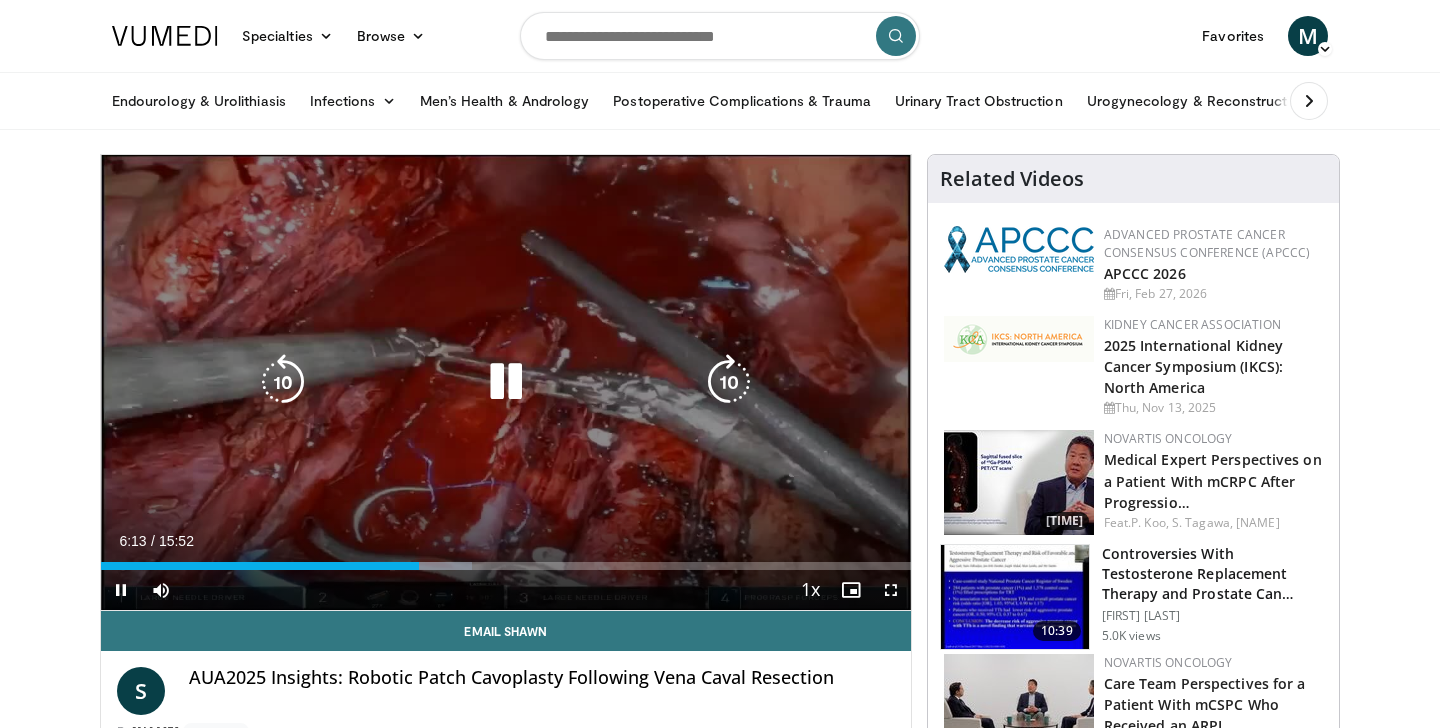 click at bounding box center [283, 382] 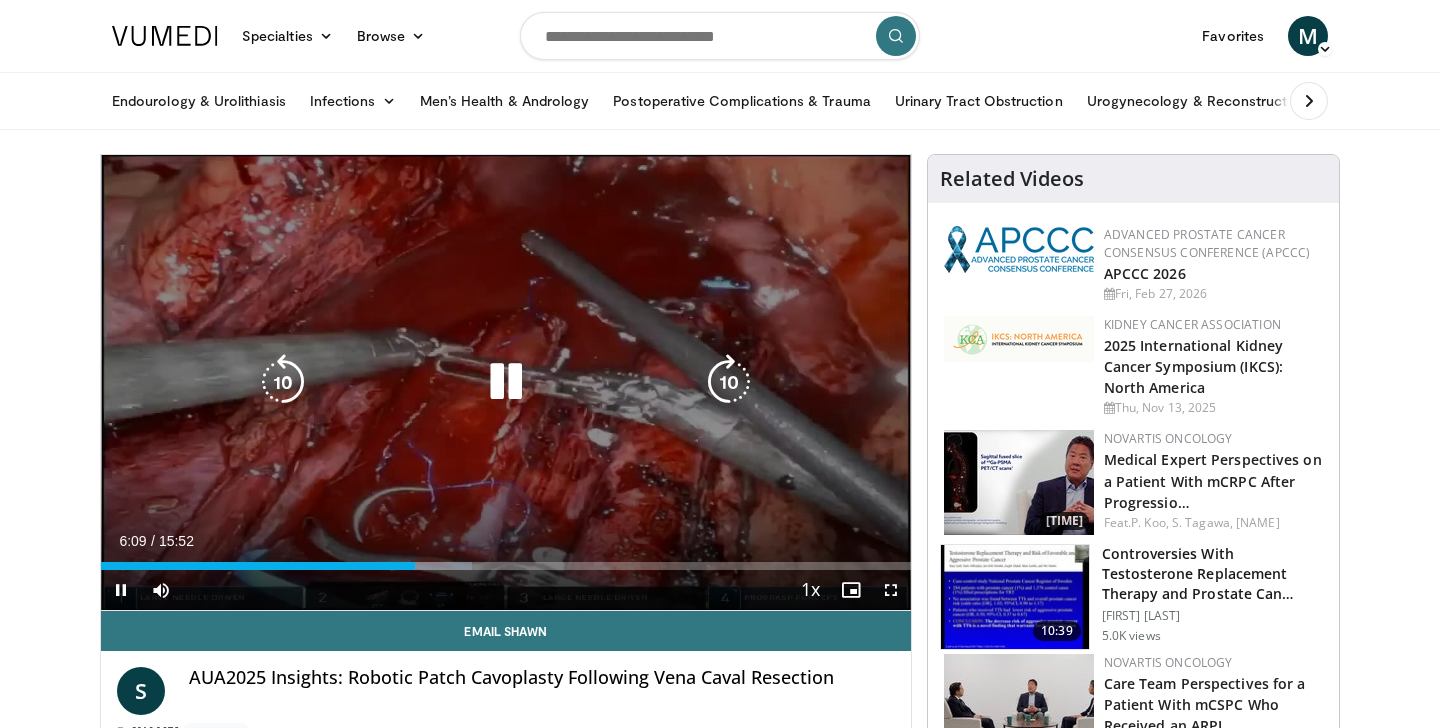 click at bounding box center [283, 382] 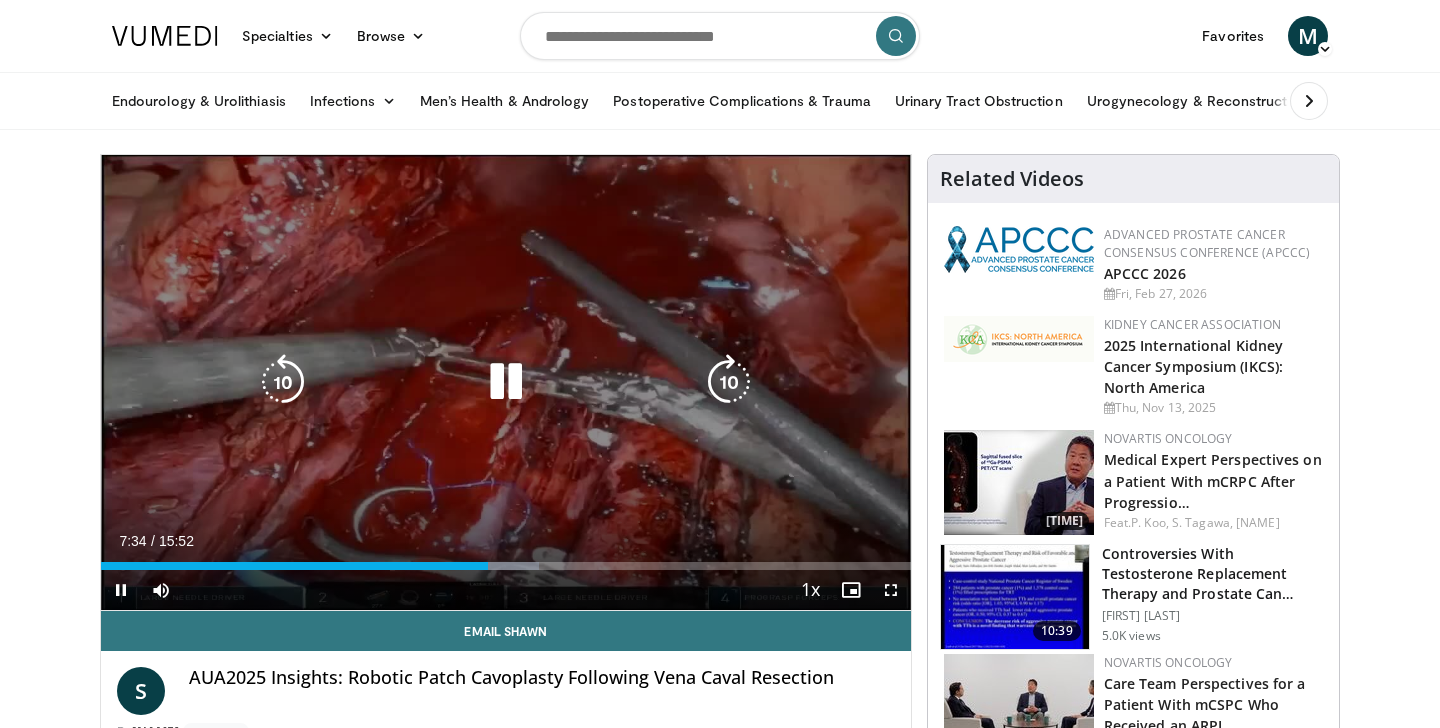 click at bounding box center (283, 382) 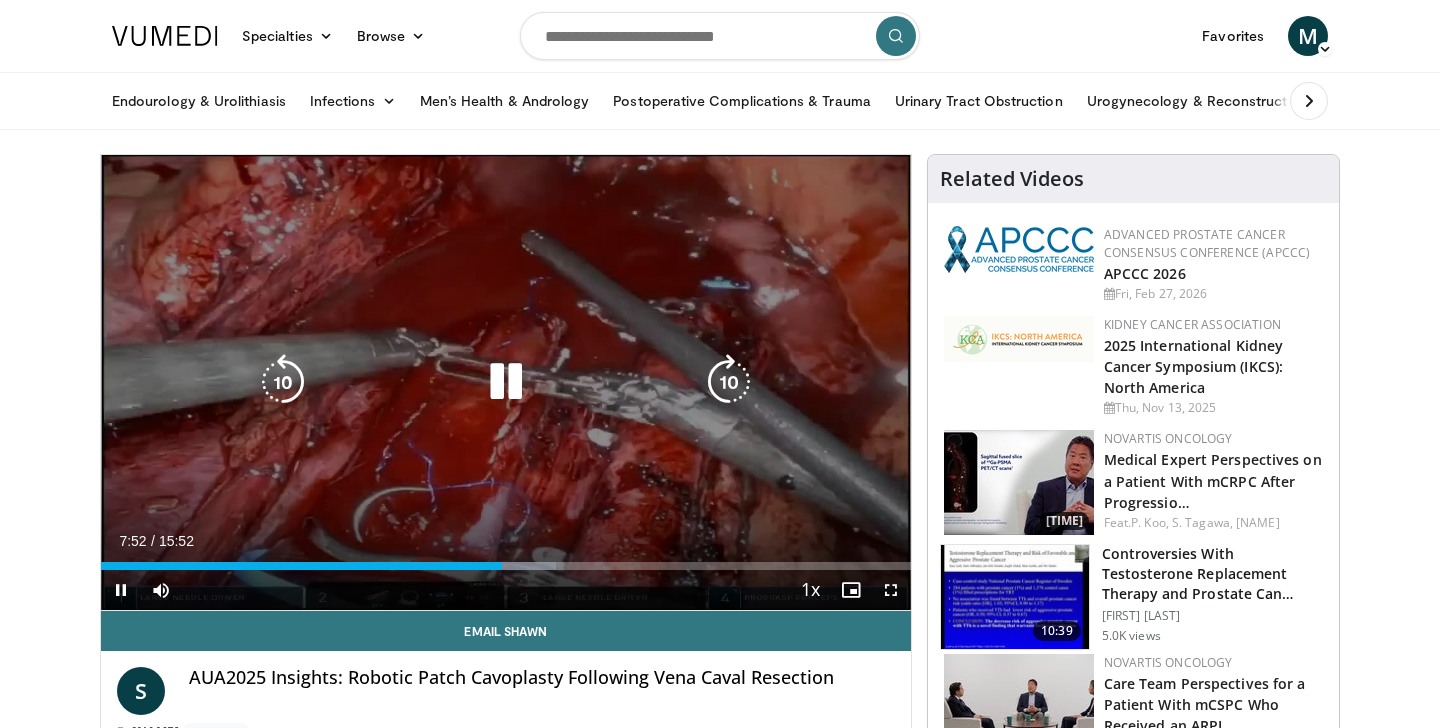 click at bounding box center [283, 382] 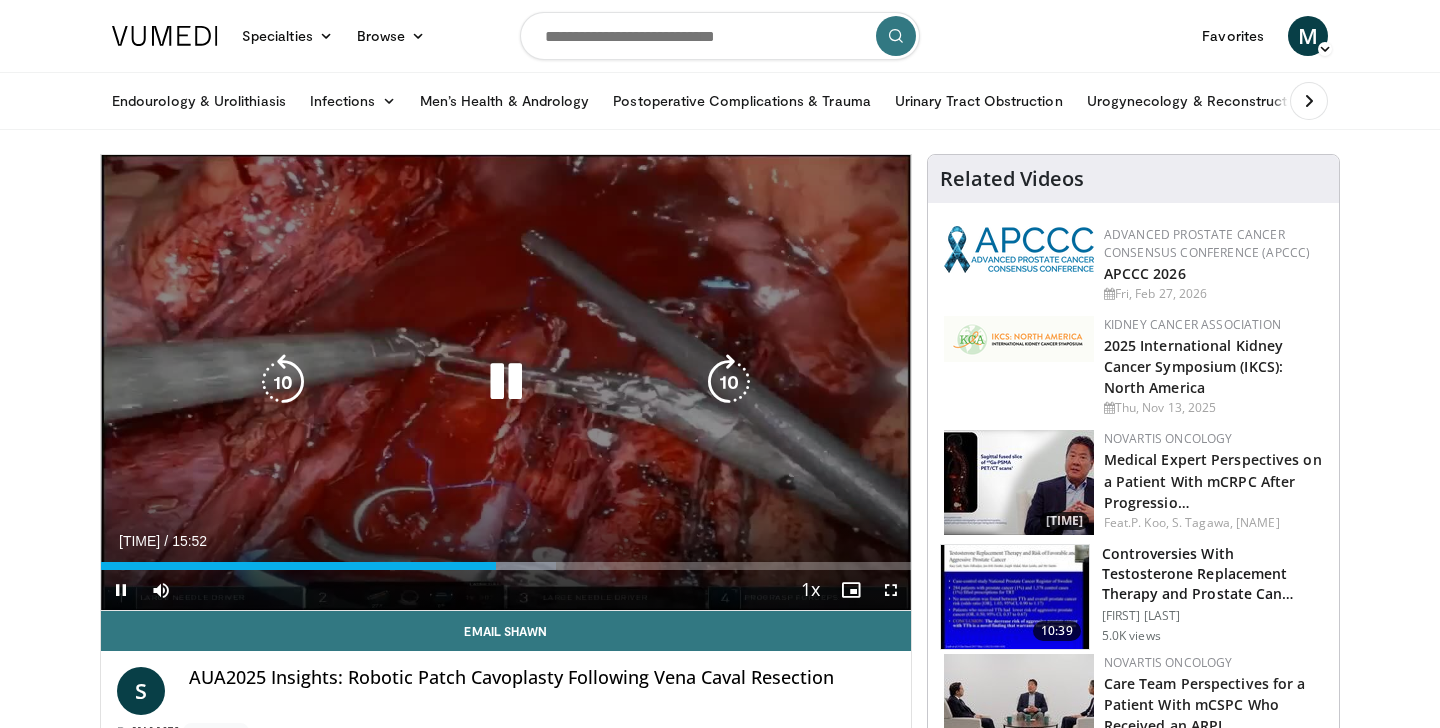 click at bounding box center [506, 382] 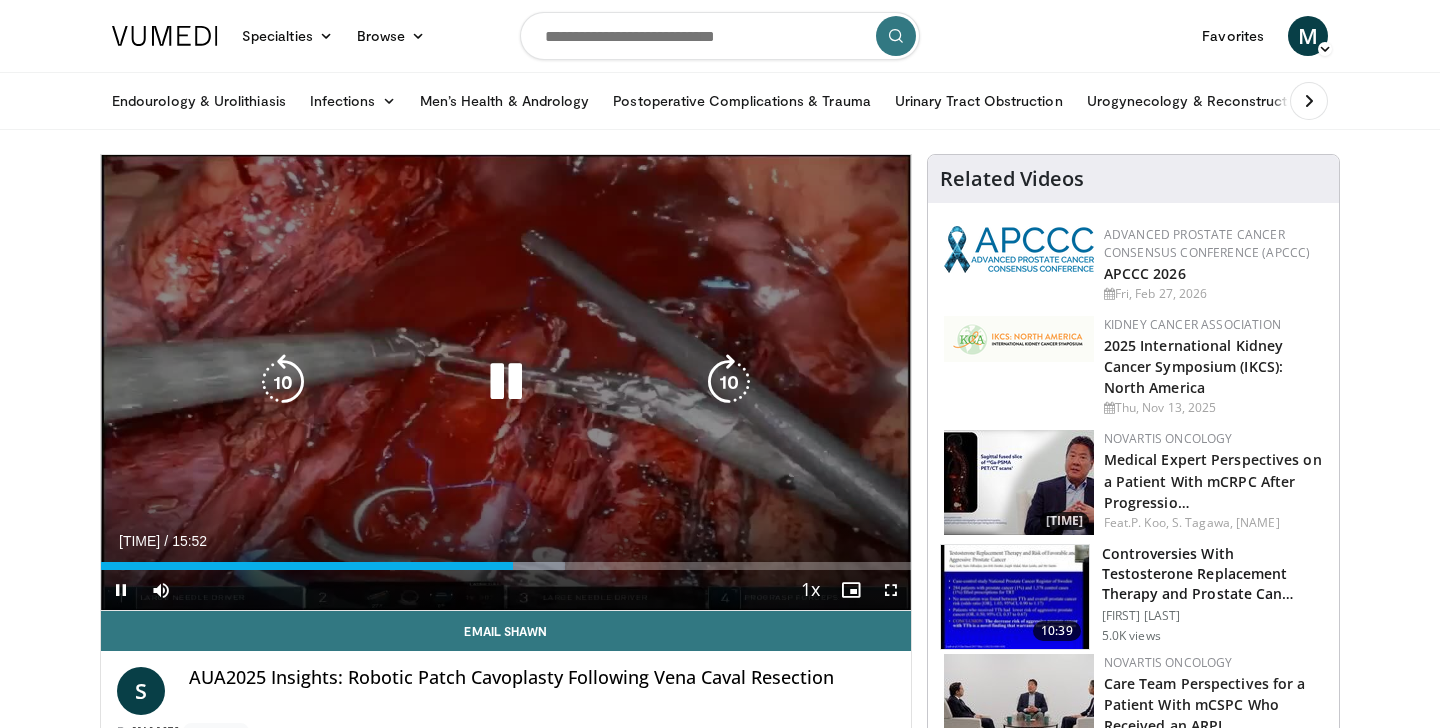 click at bounding box center [283, 382] 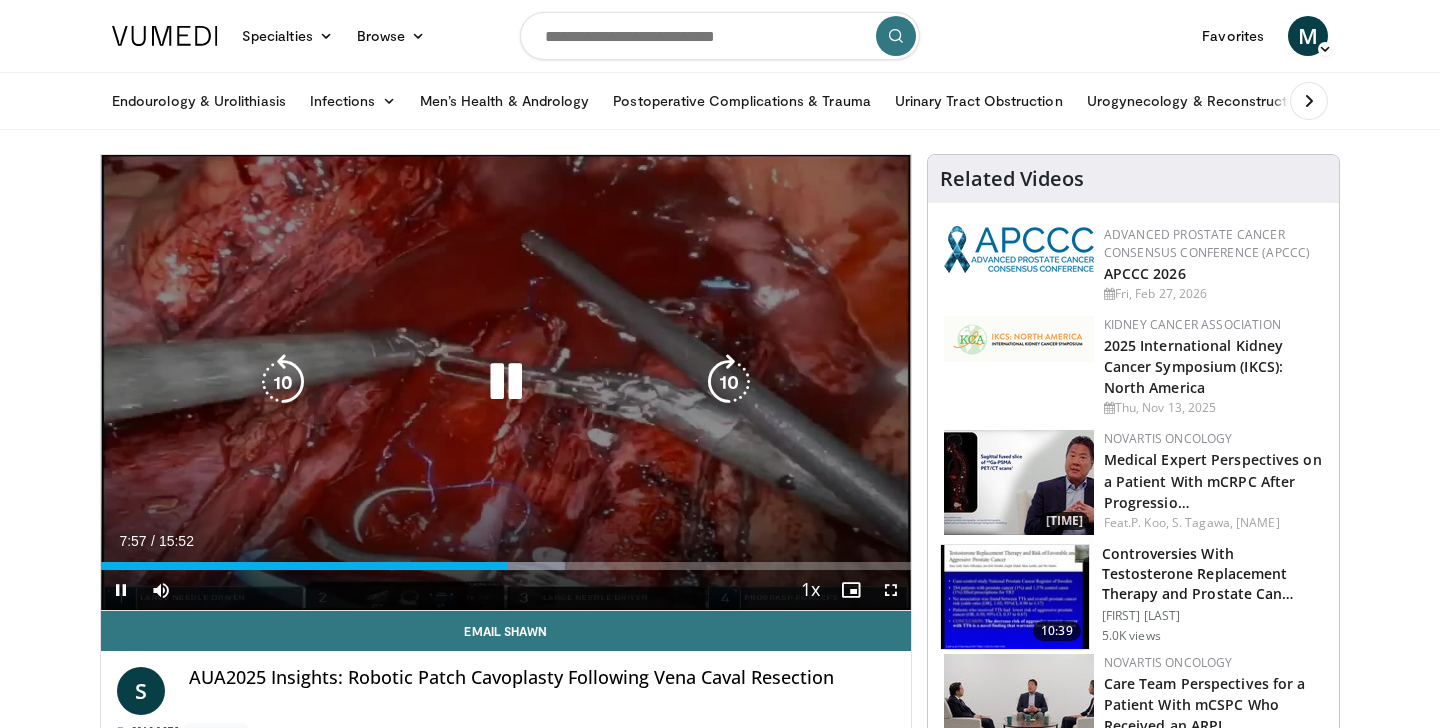 click at bounding box center (283, 382) 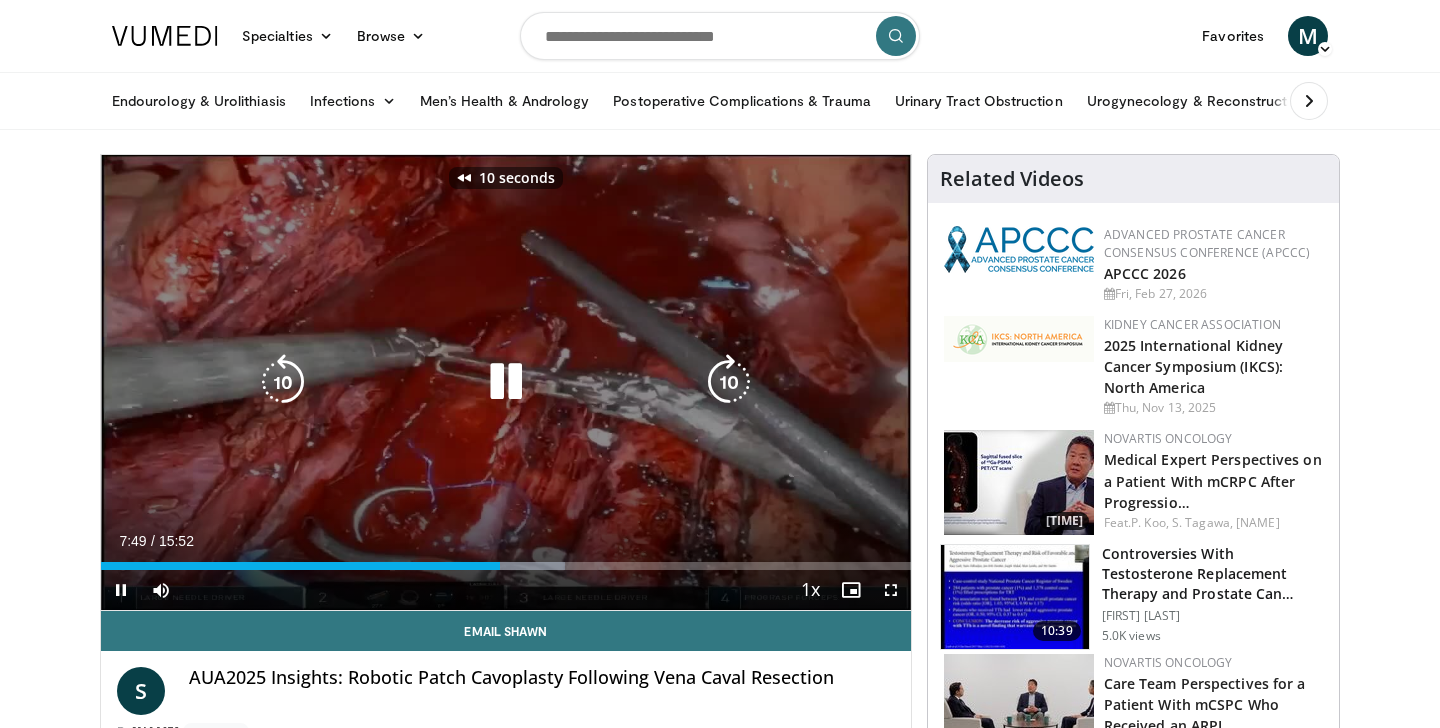 click at bounding box center (283, 382) 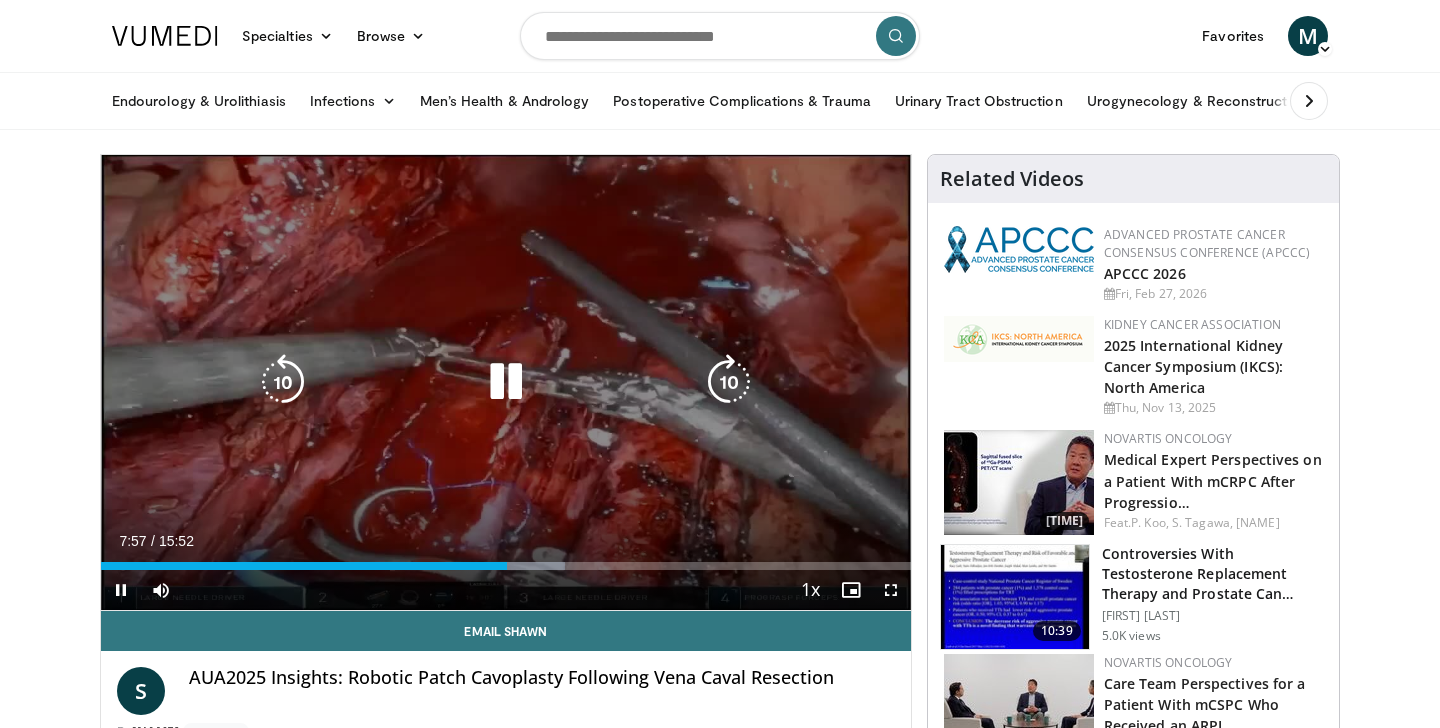 click at bounding box center [506, 382] 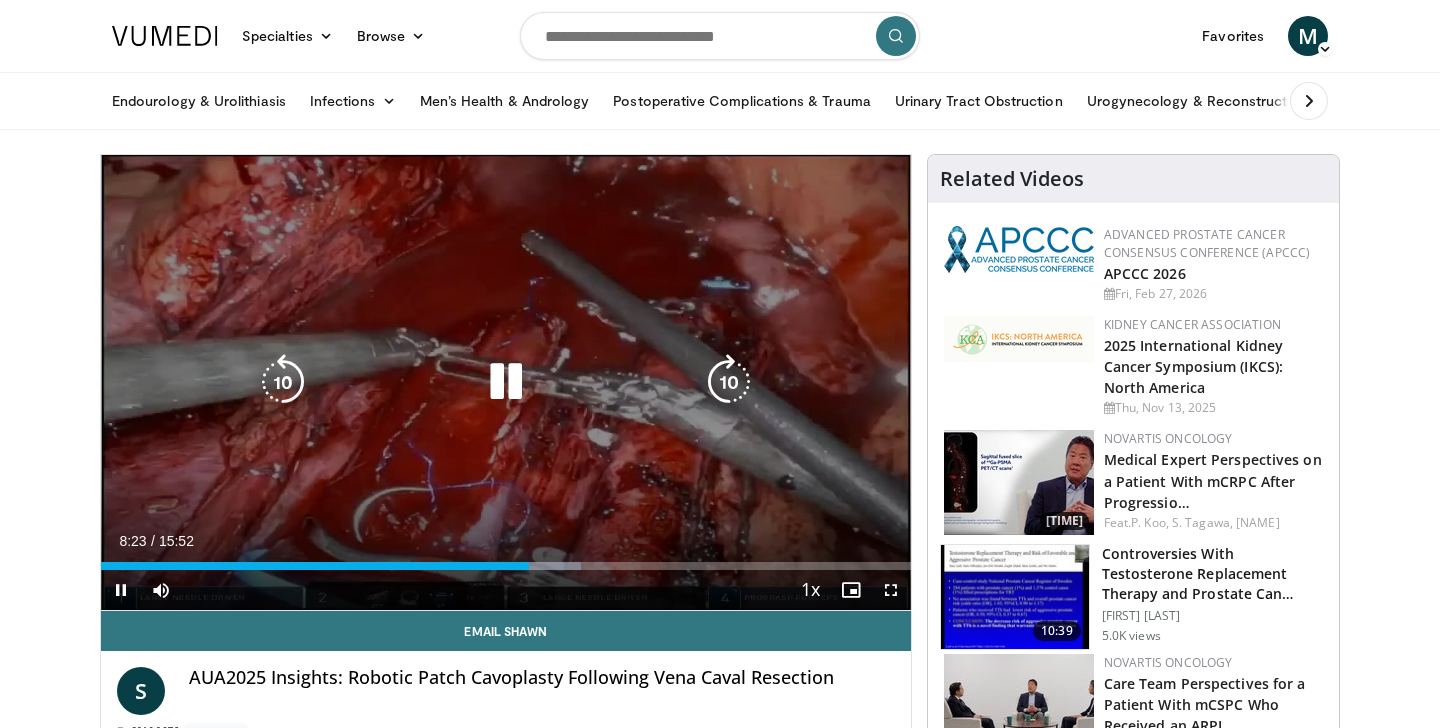 click at bounding box center [283, 382] 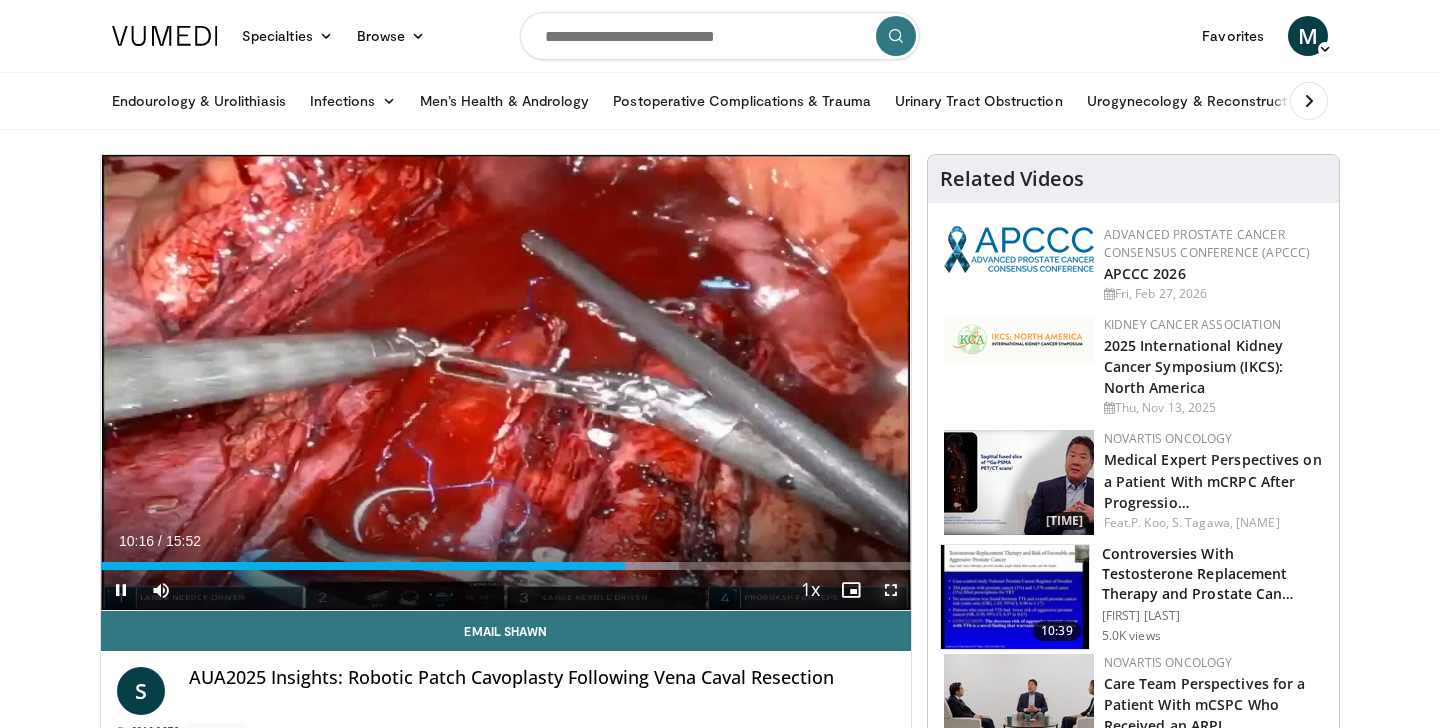 click at bounding box center (891, 590) 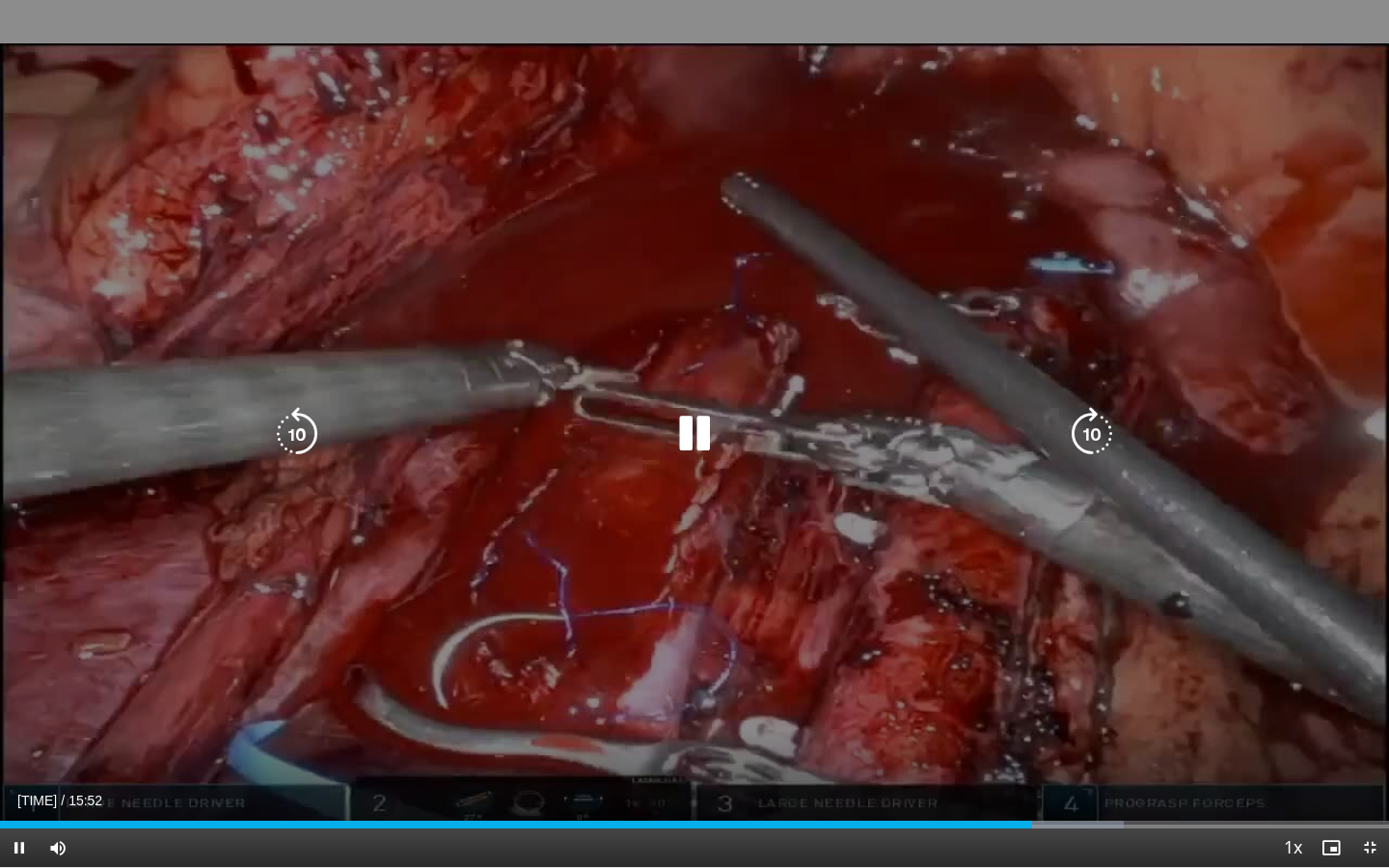 click at bounding box center [1092, 434] 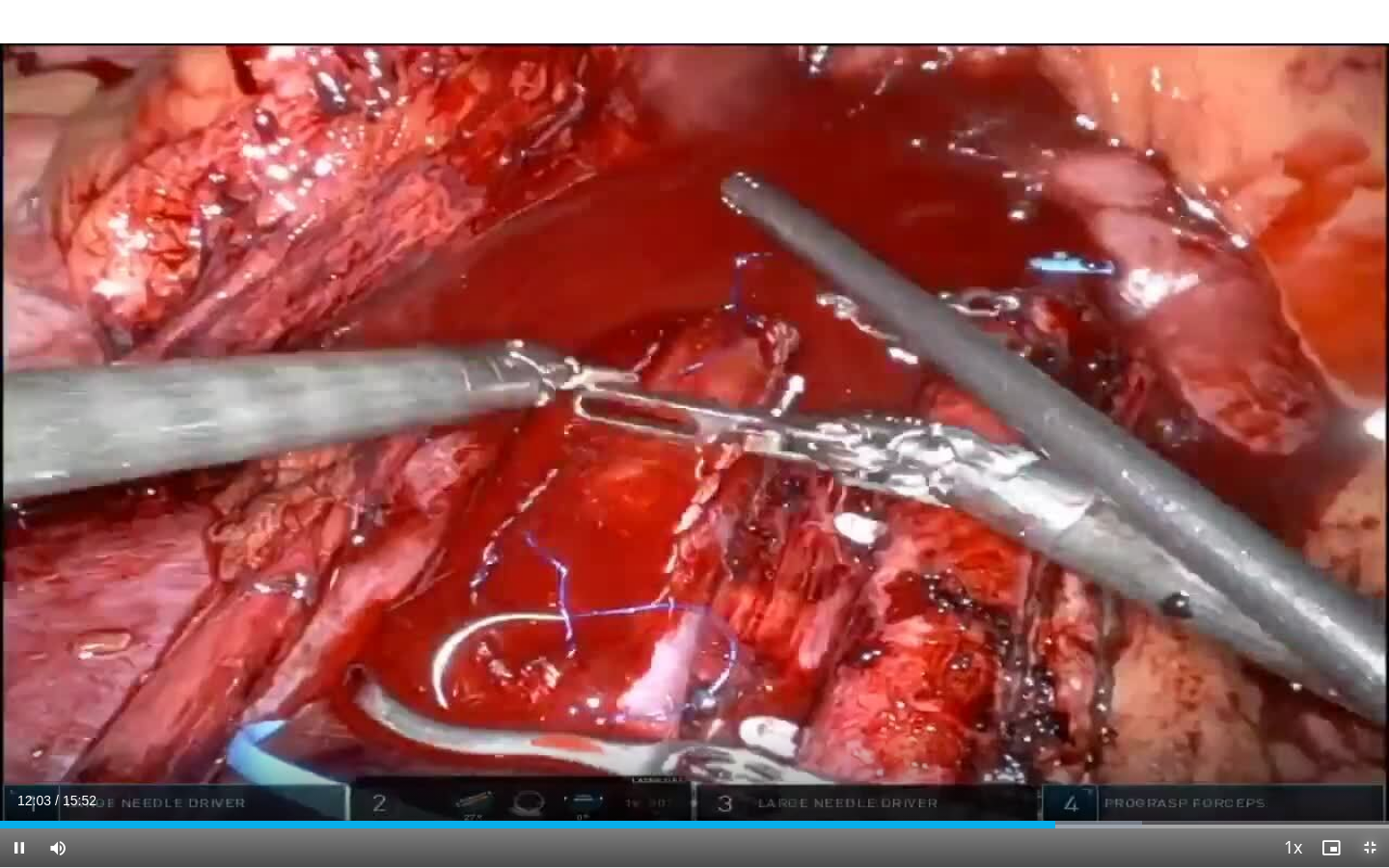 click at bounding box center (1370, 848) 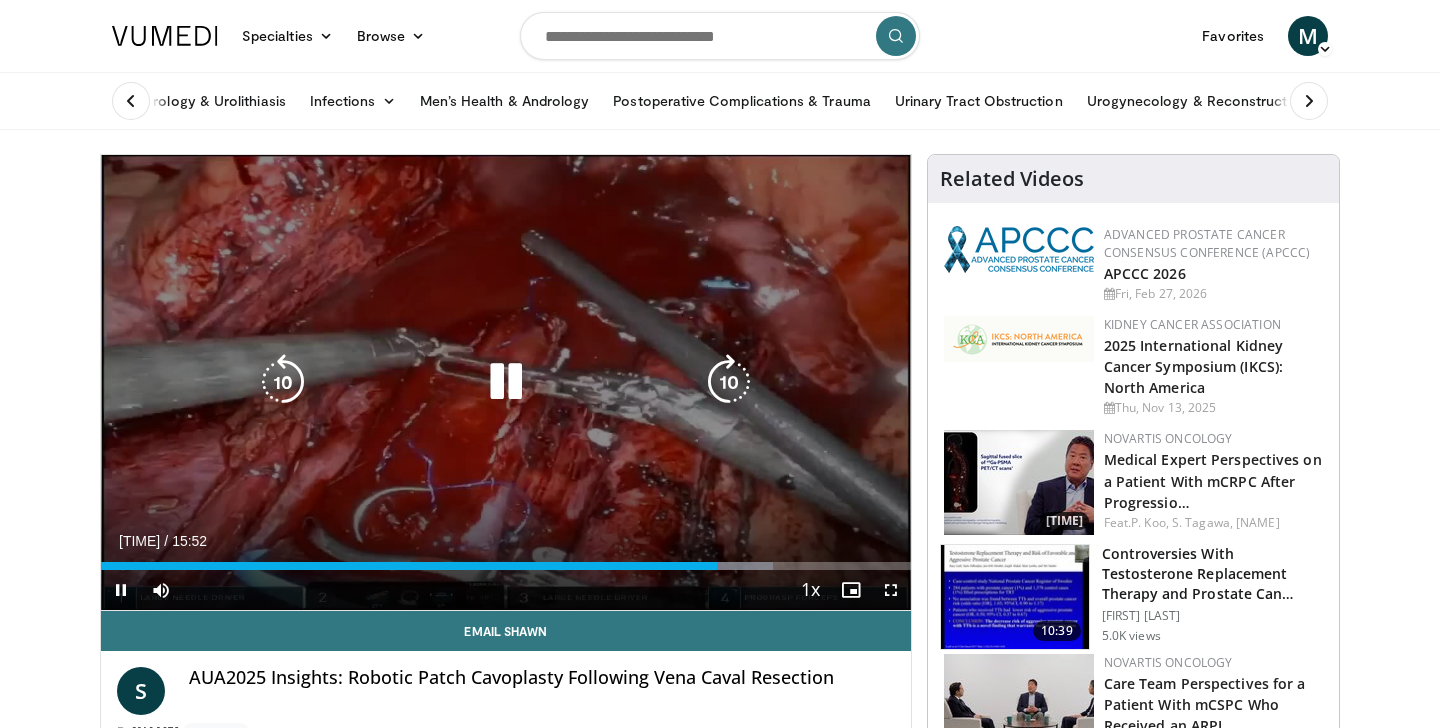 click on "10 seconds
Tap to unmute" at bounding box center [506, 382] 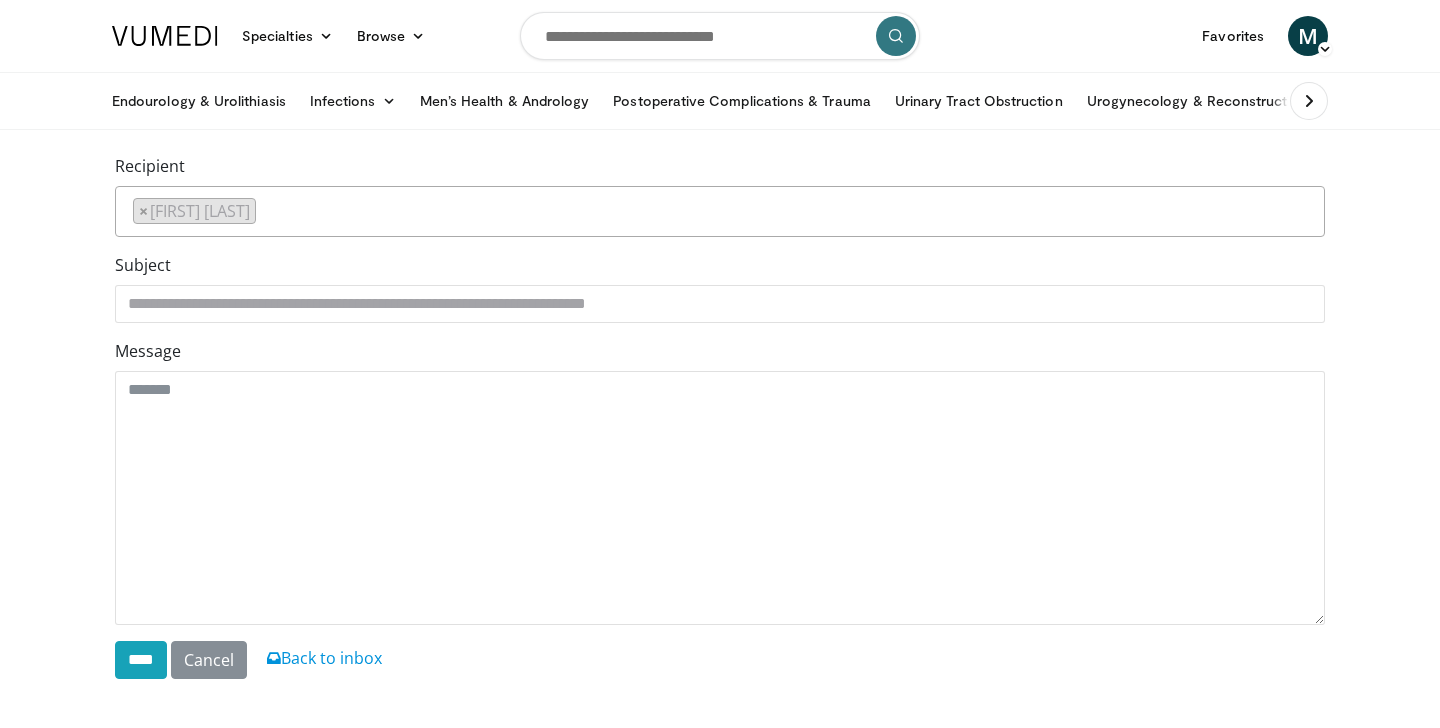scroll, scrollTop: 0, scrollLeft: 0, axis: both 